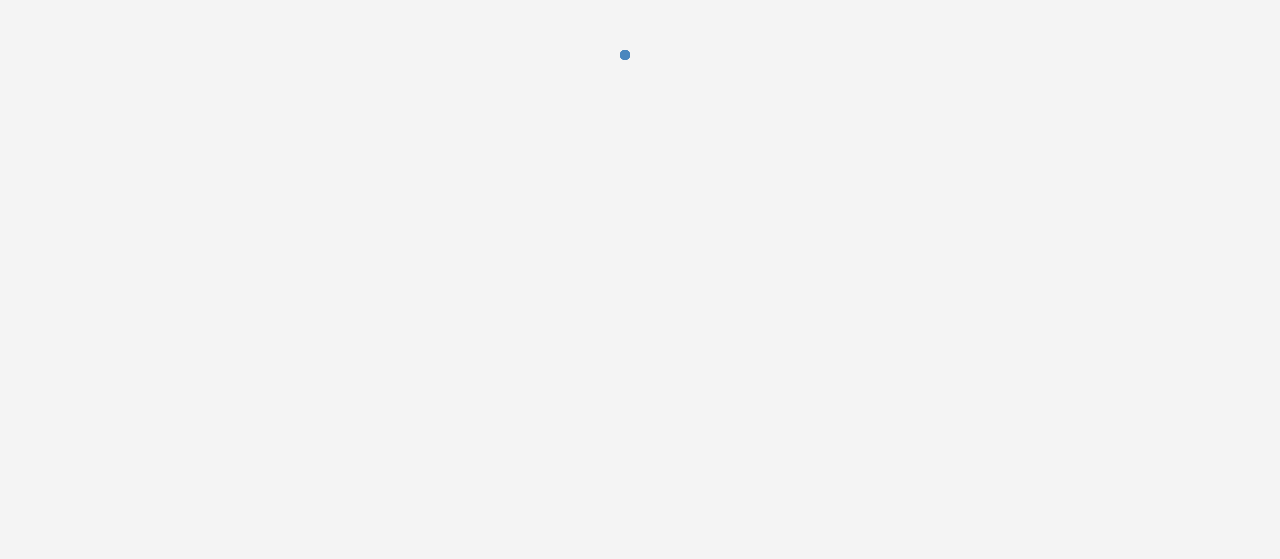 scroll, scrollTop: 0, scrollLeft: 0, axis: both 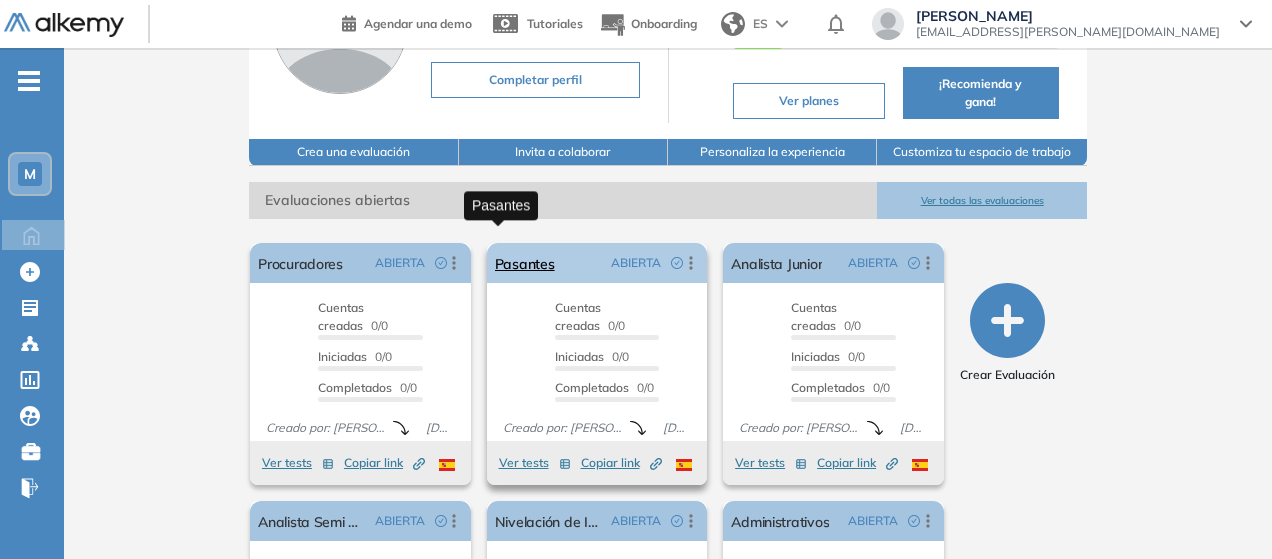 click on "Pasantes" at bounding box center (525, 263) 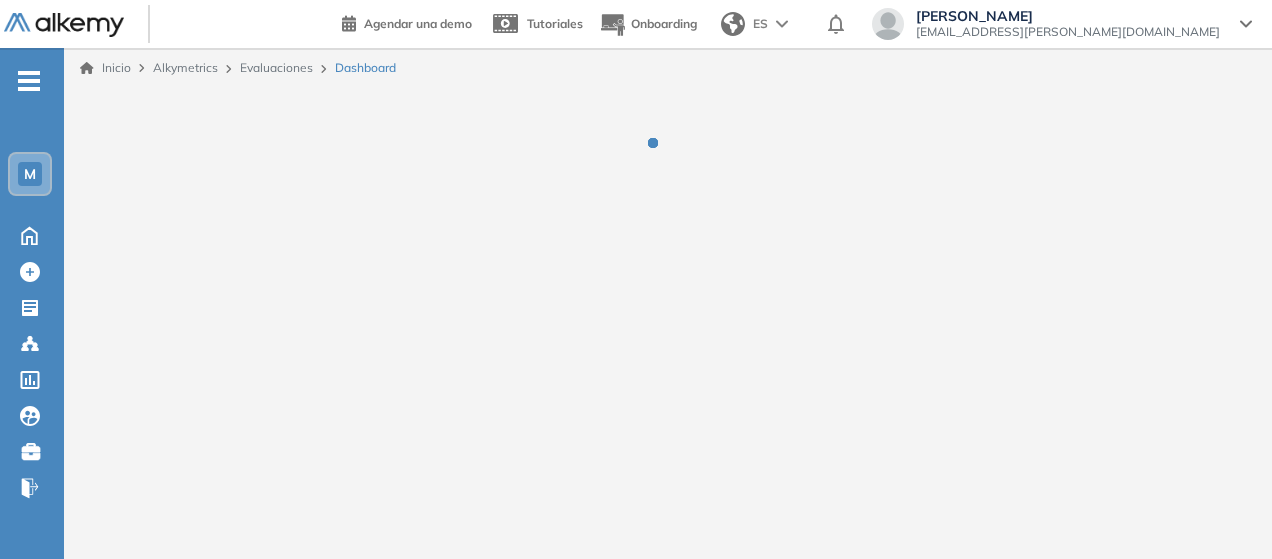 scroll, scrollTop: 0, scrollLeft: 0, axis: both 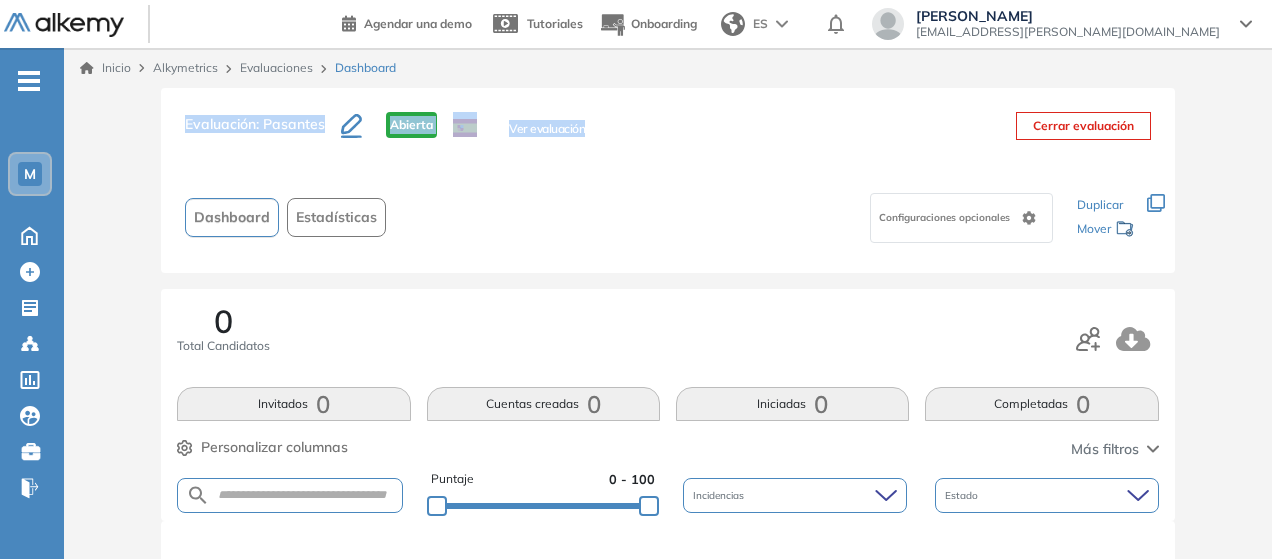 drag, startPoint x: 658, startPoint y: 137, endPoint x: 184, endPoint y: 141, distance: 474.01688 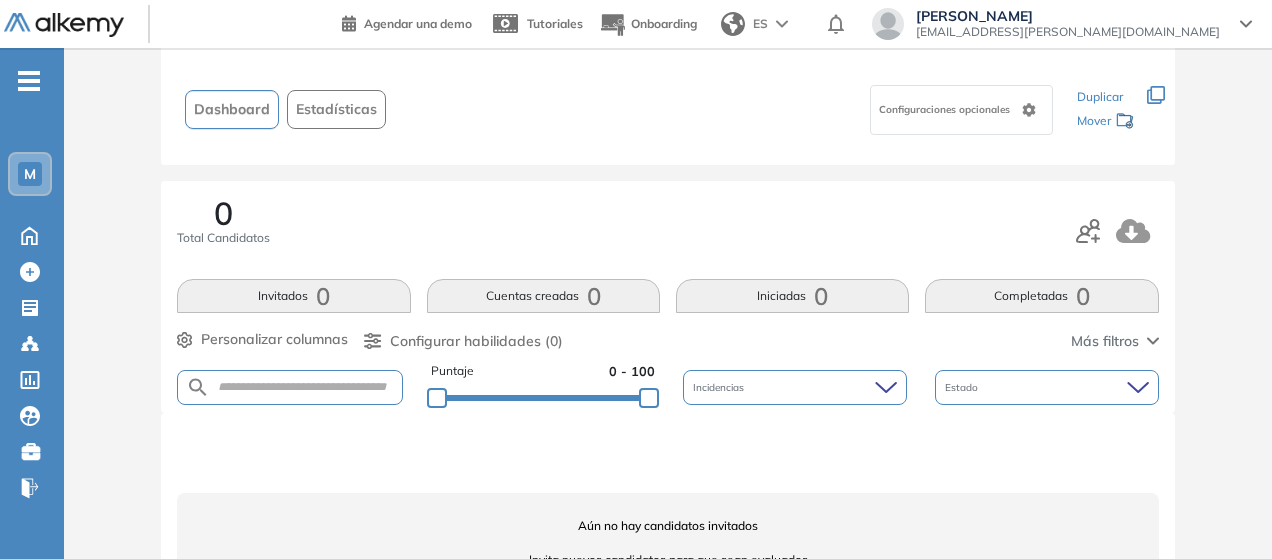 scroll, scrollTop: 0, scrollLeft: 0, axis: both 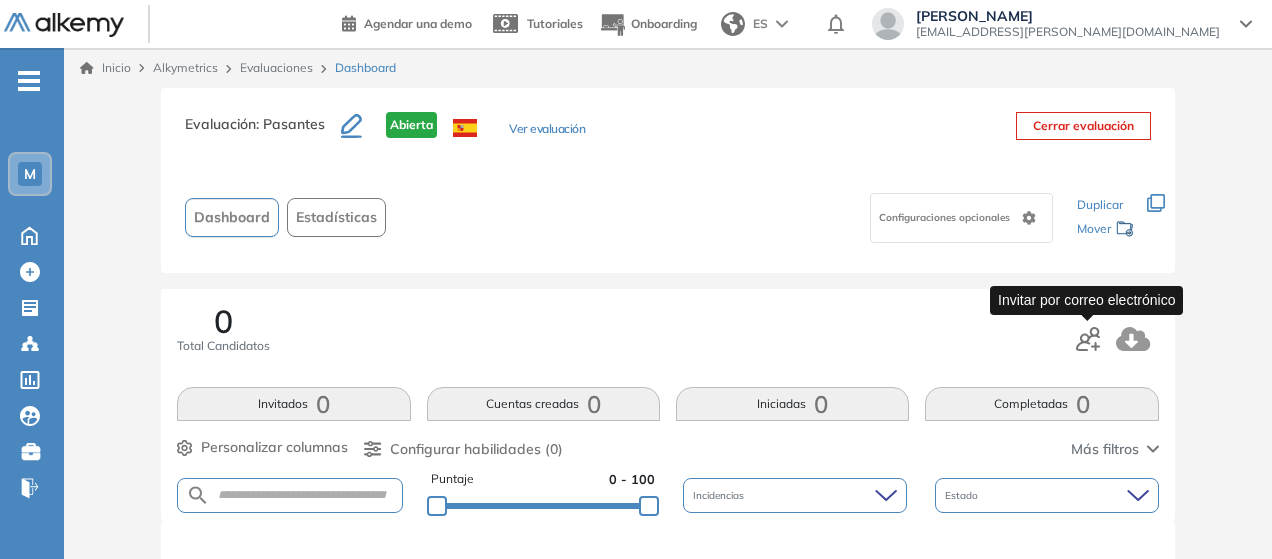 click 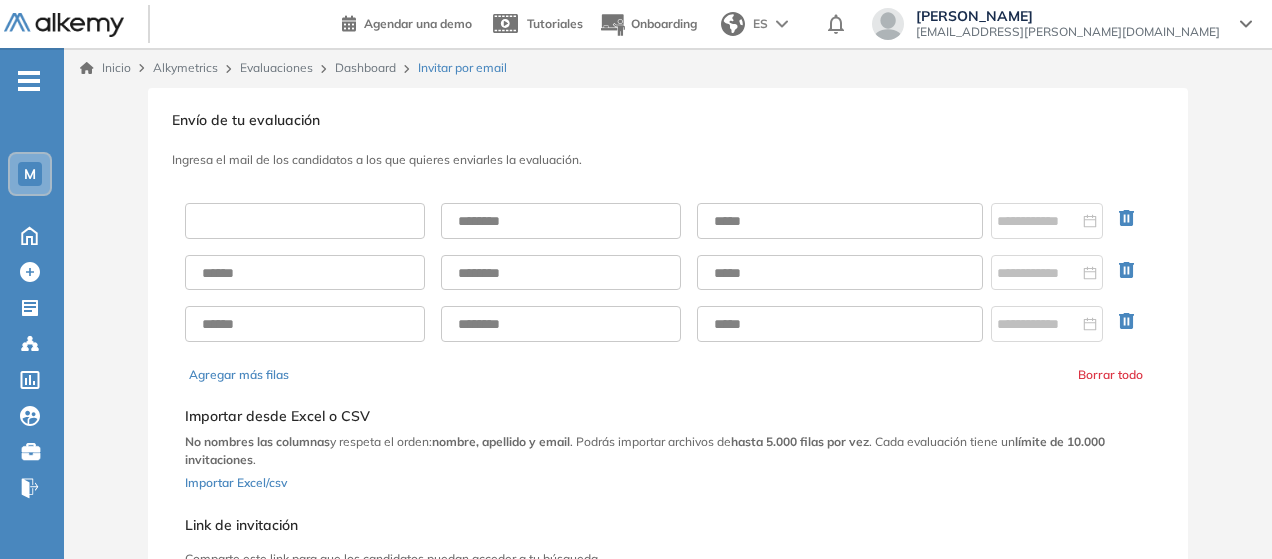 click at bounding box center (305, 221) 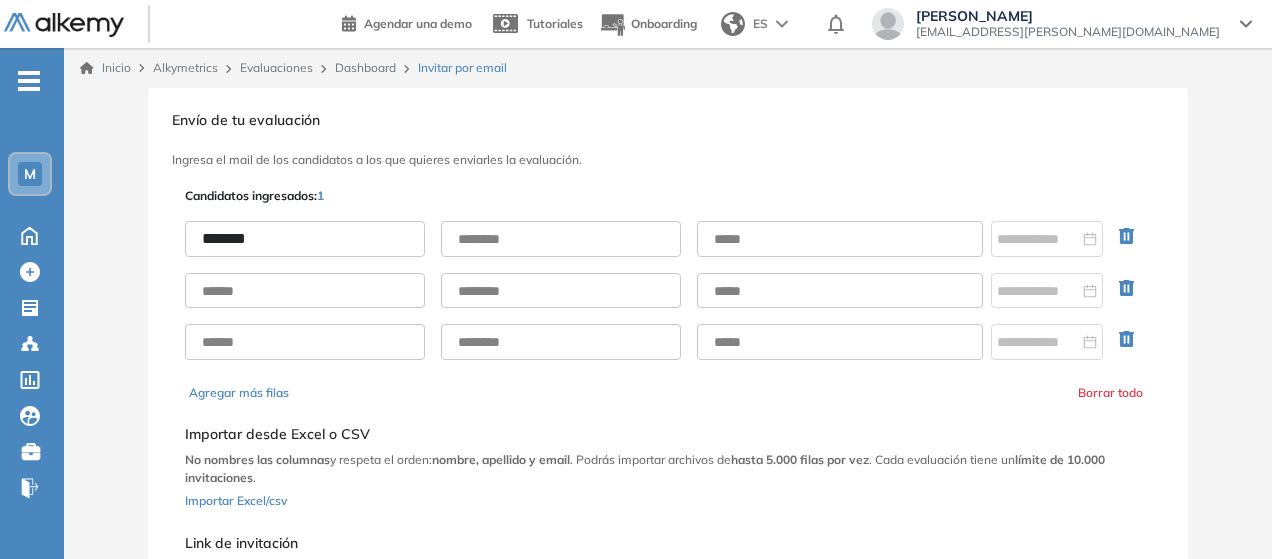 type on "*******" 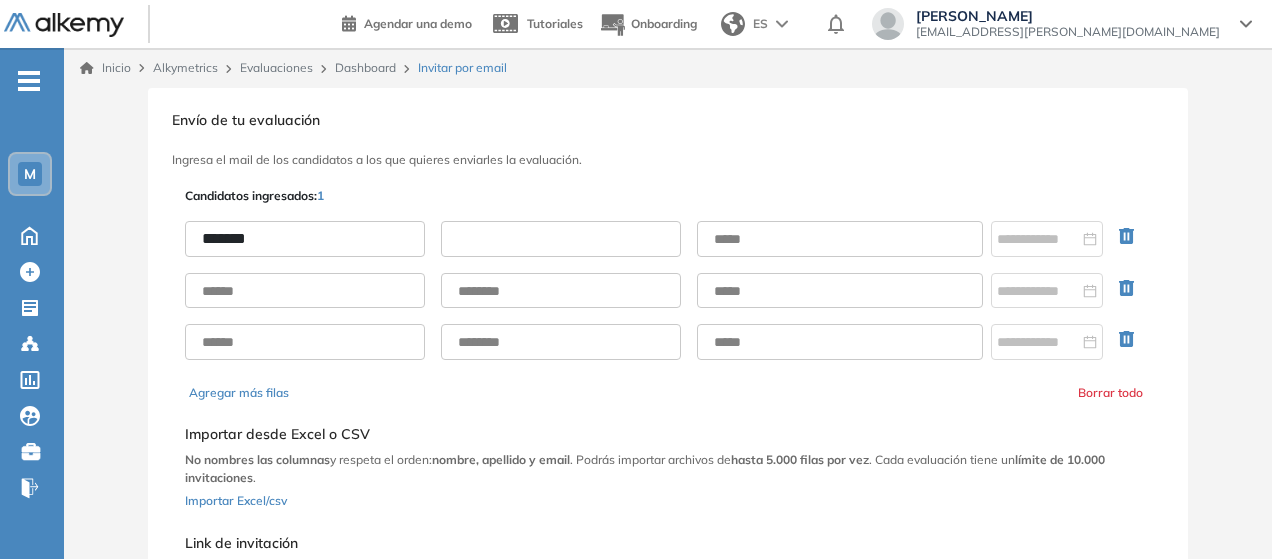 click at bounding box center [561, 239] 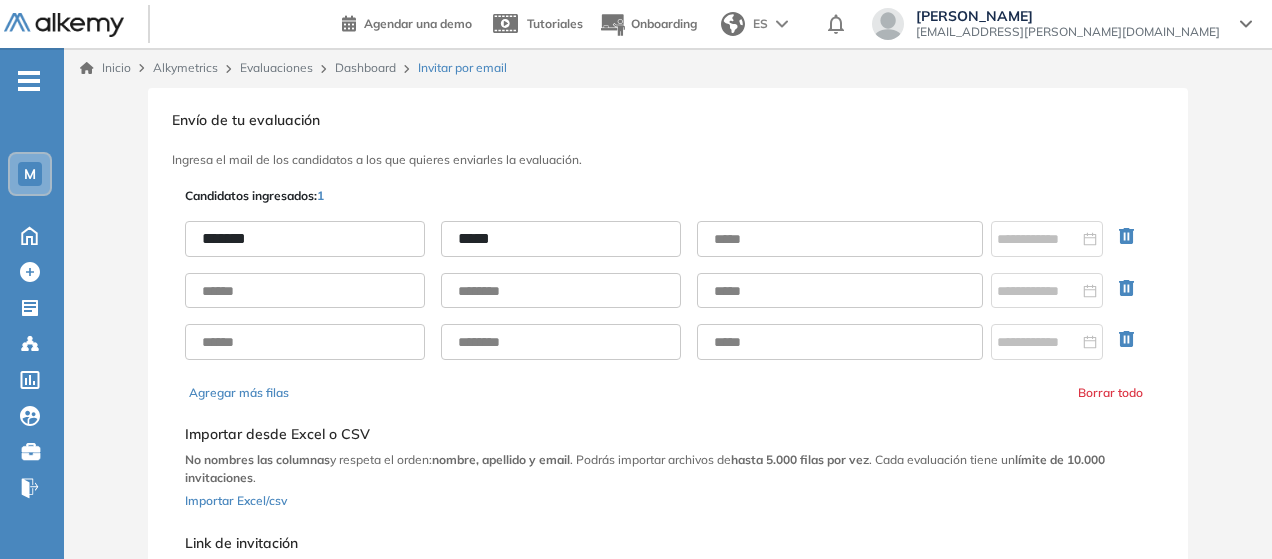 type on "*****" 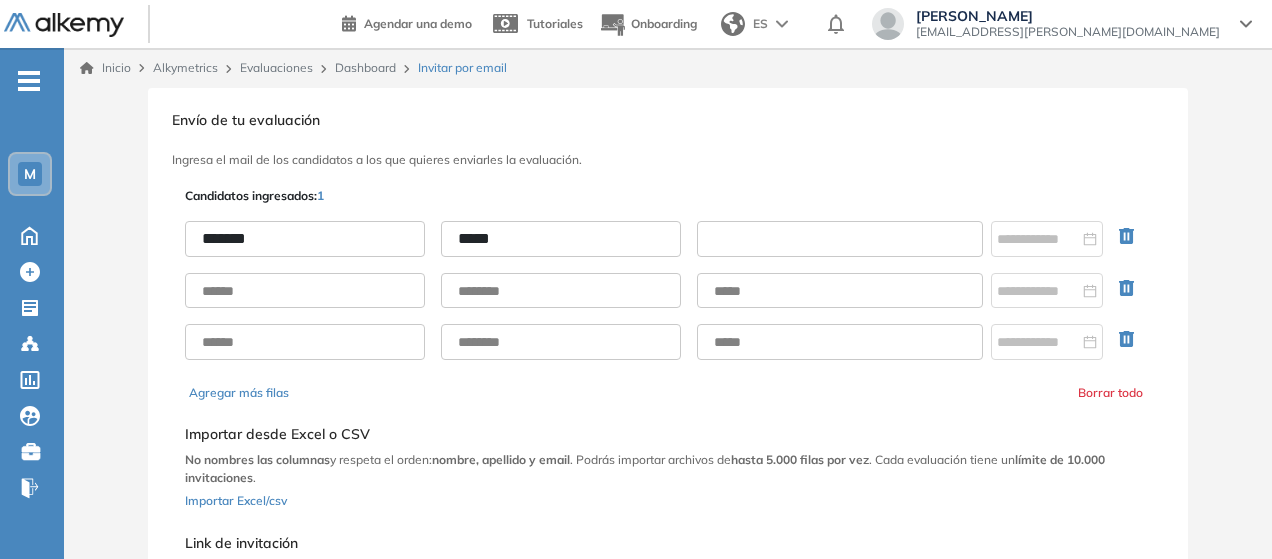 click at bounding box center [840, 239] 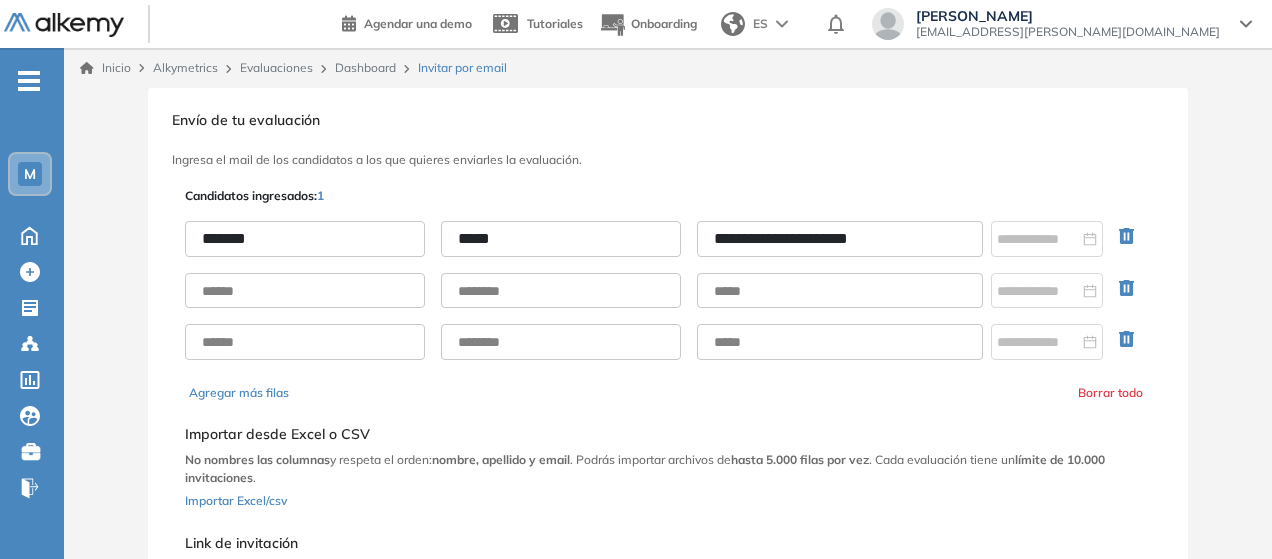 click on "**********" at bounding box center (840, 239) 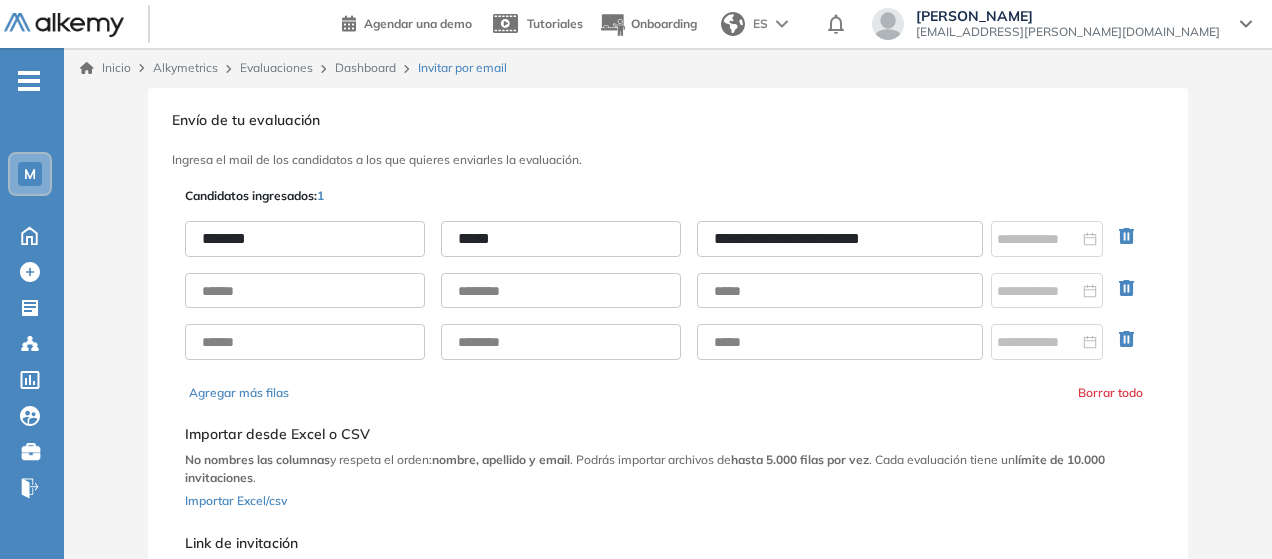type on "**********" 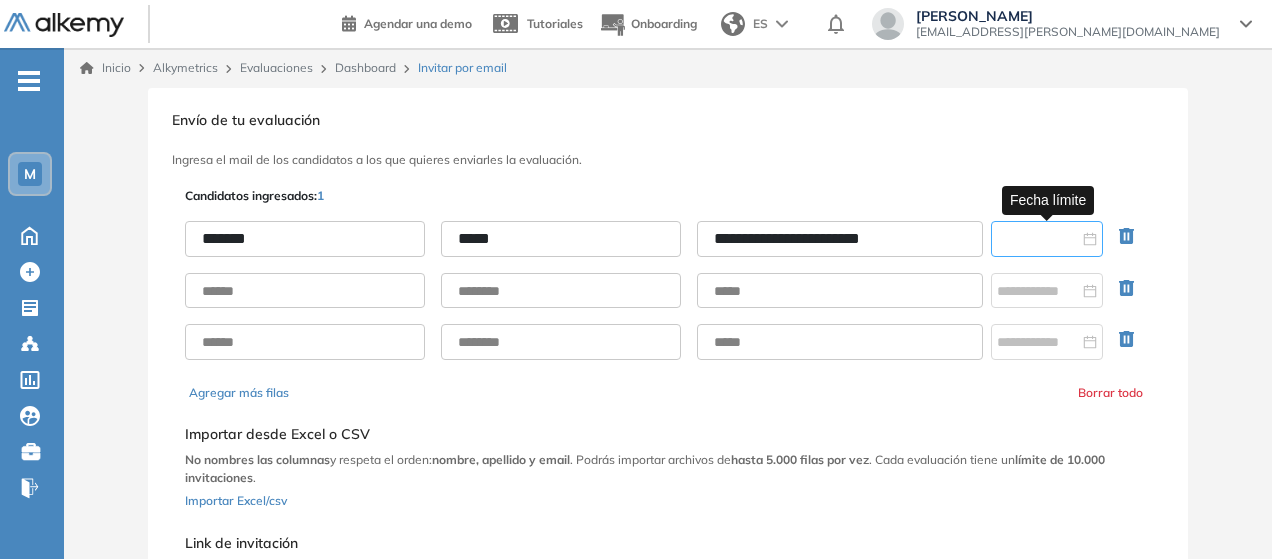 click at bounding box center [1038, 239] 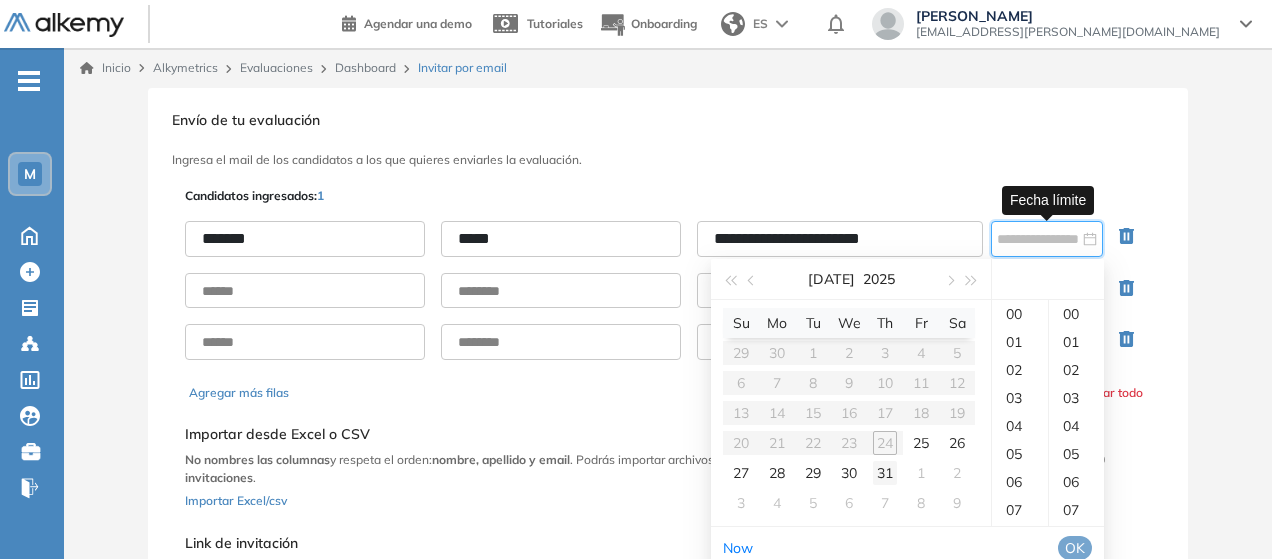 type on "**********" 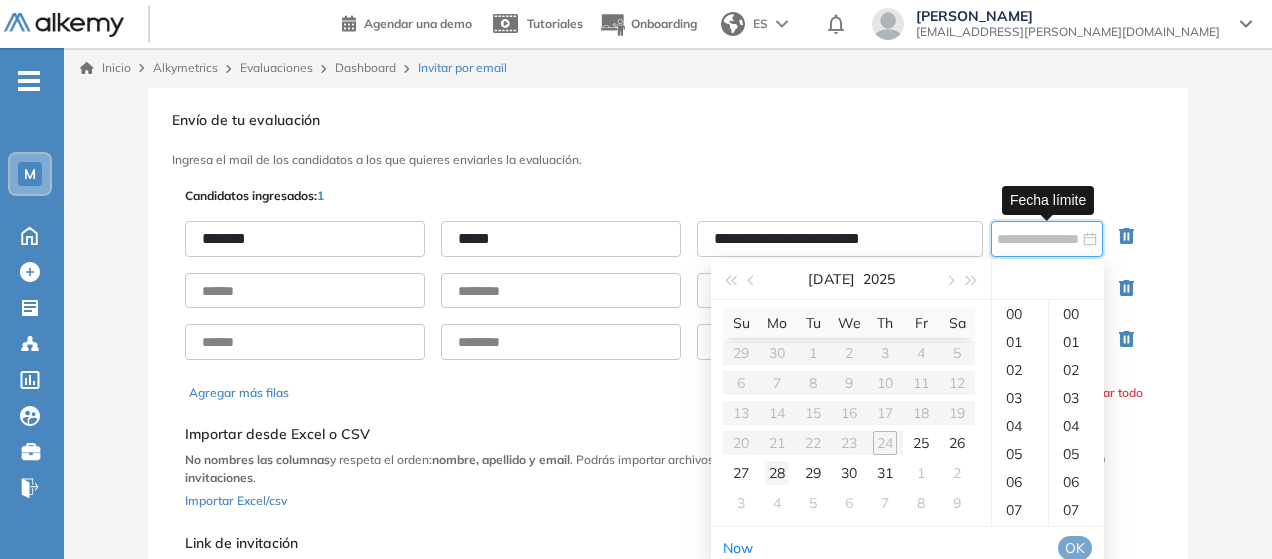 click on "28" at bounding box center [777, 473] 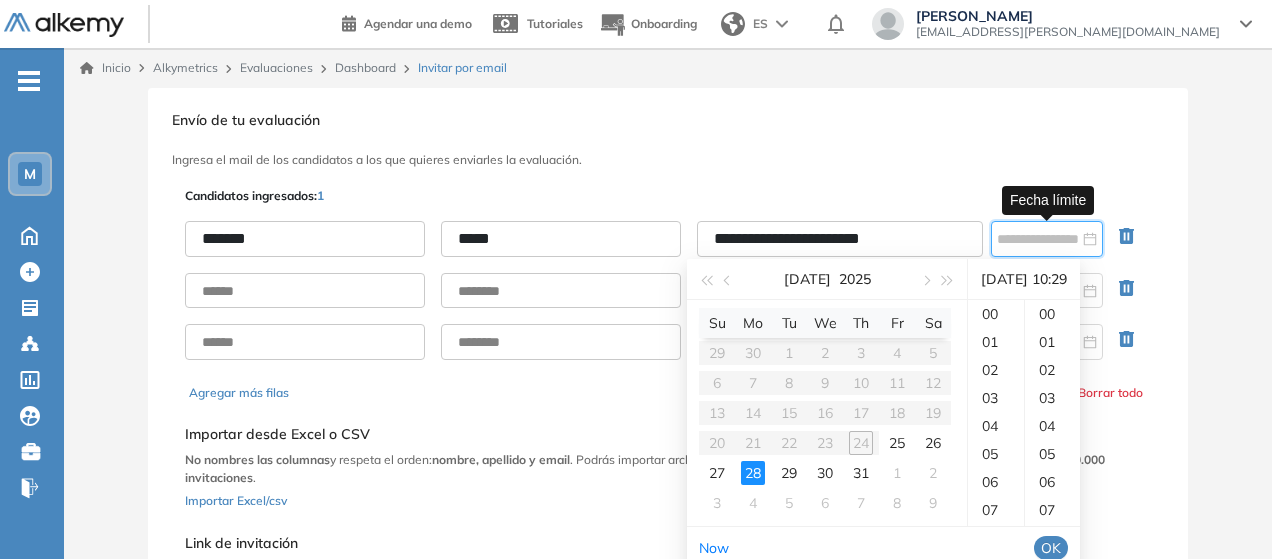 scroll, scrollTop: 280, scrollLeft: 0, axis: vertical 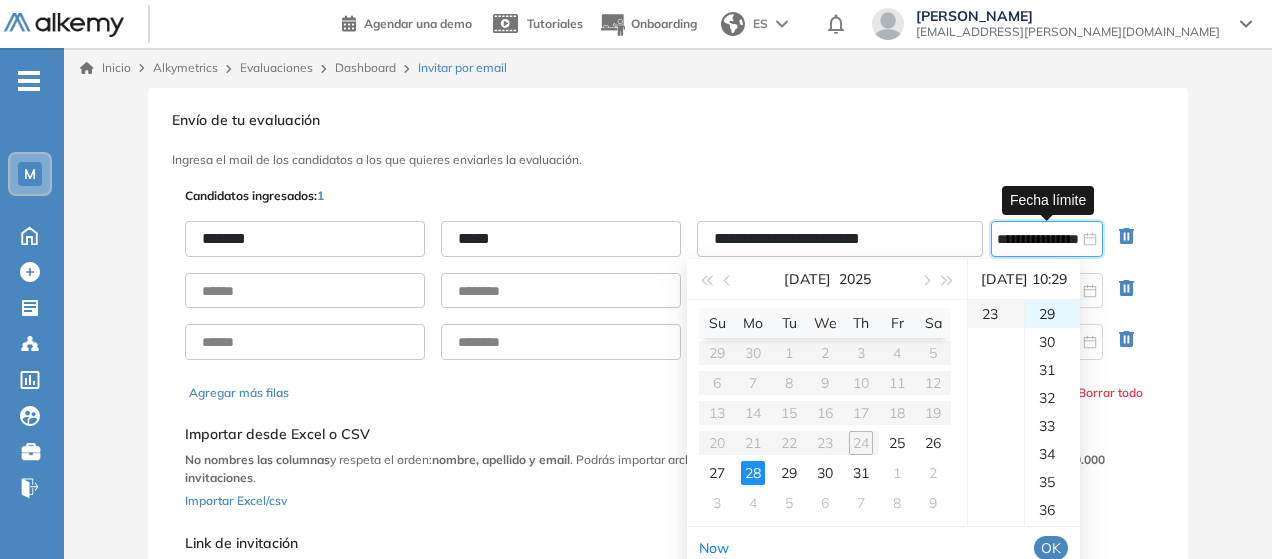 click on "23" at bounding box center (996, 314) 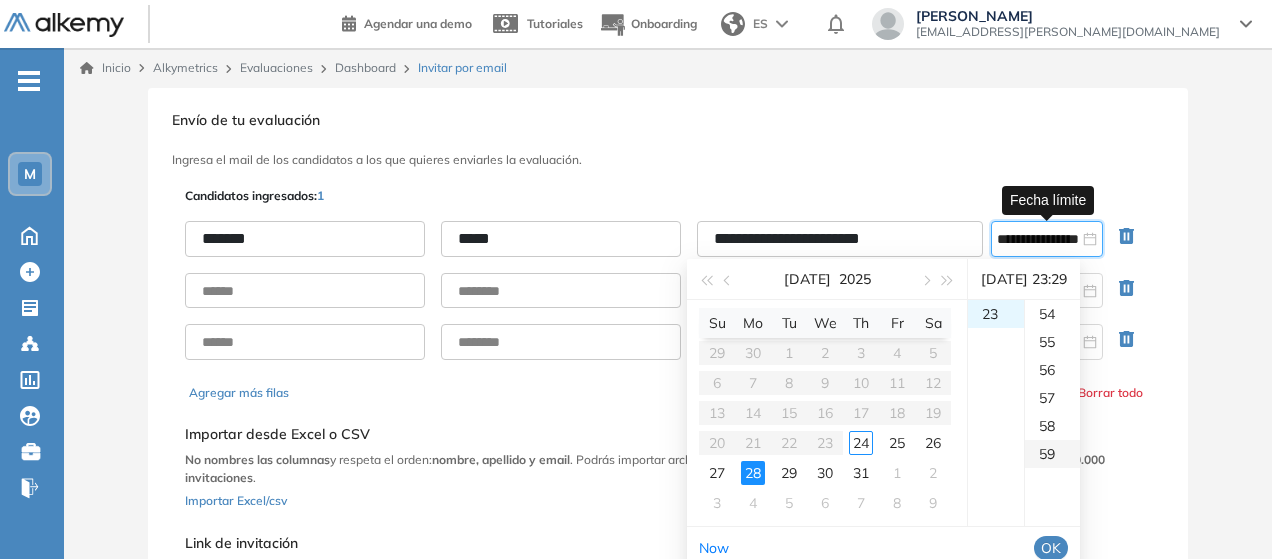 click on "59" at bounding box center (1052, 454) 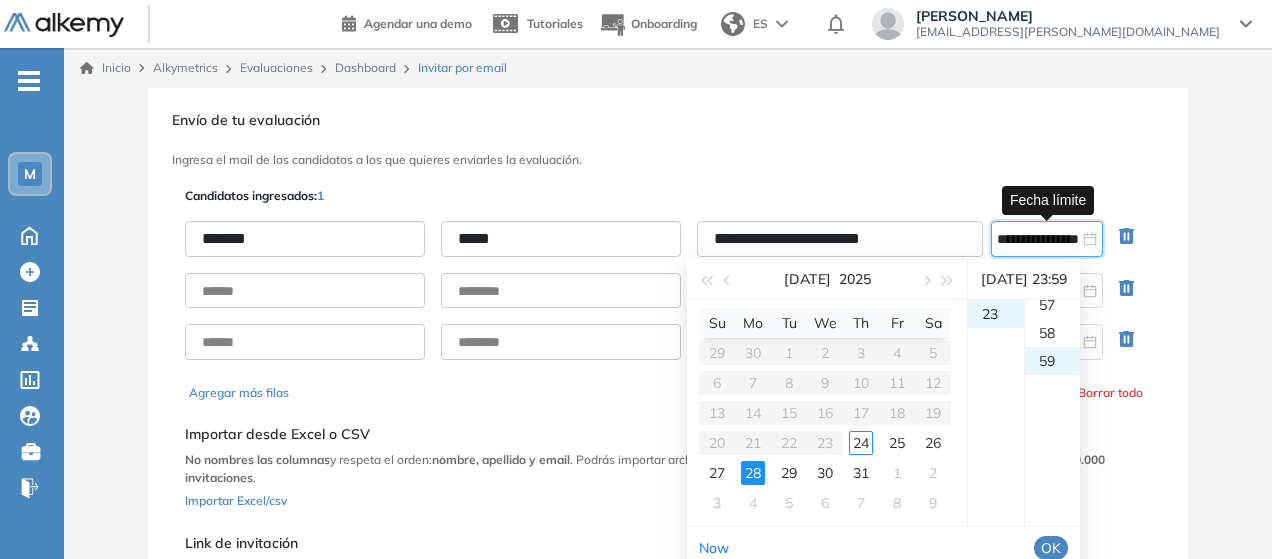 scroll, scrollTop: 1652, scrollLeft: 0, axis: vertical 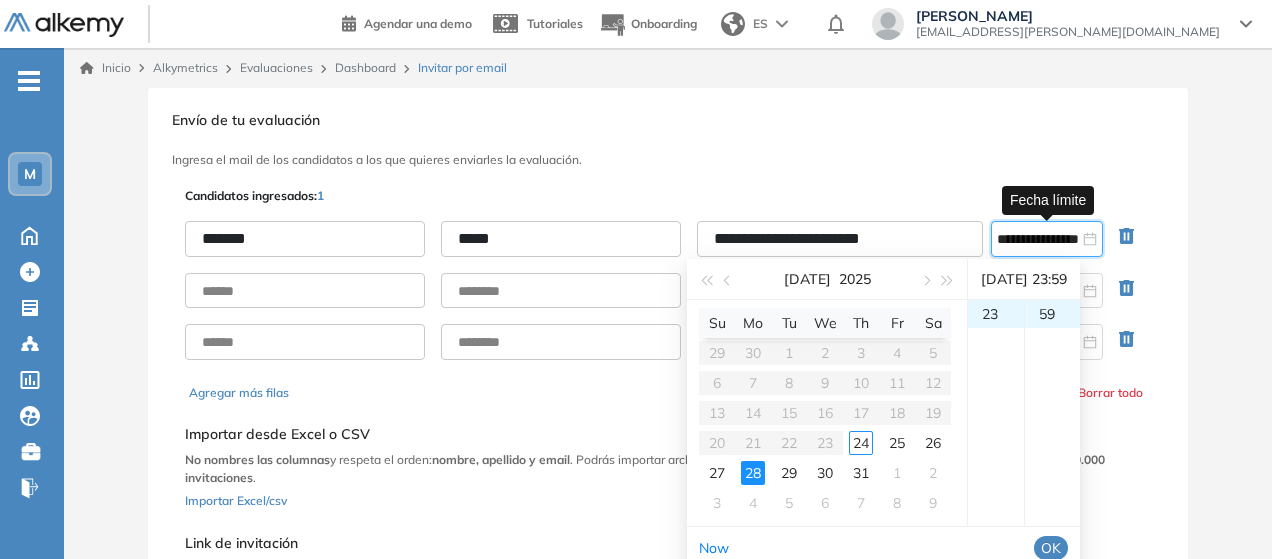 click on "OK" at bounding box center (1051, 548) 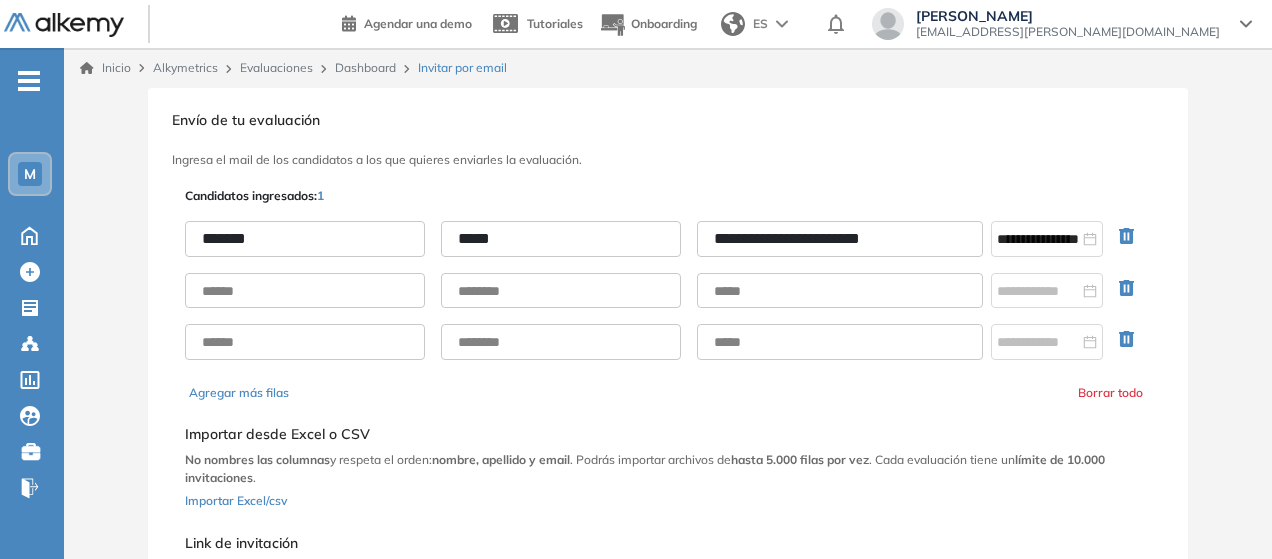 click on "**********" at bounding box center (668, 416) 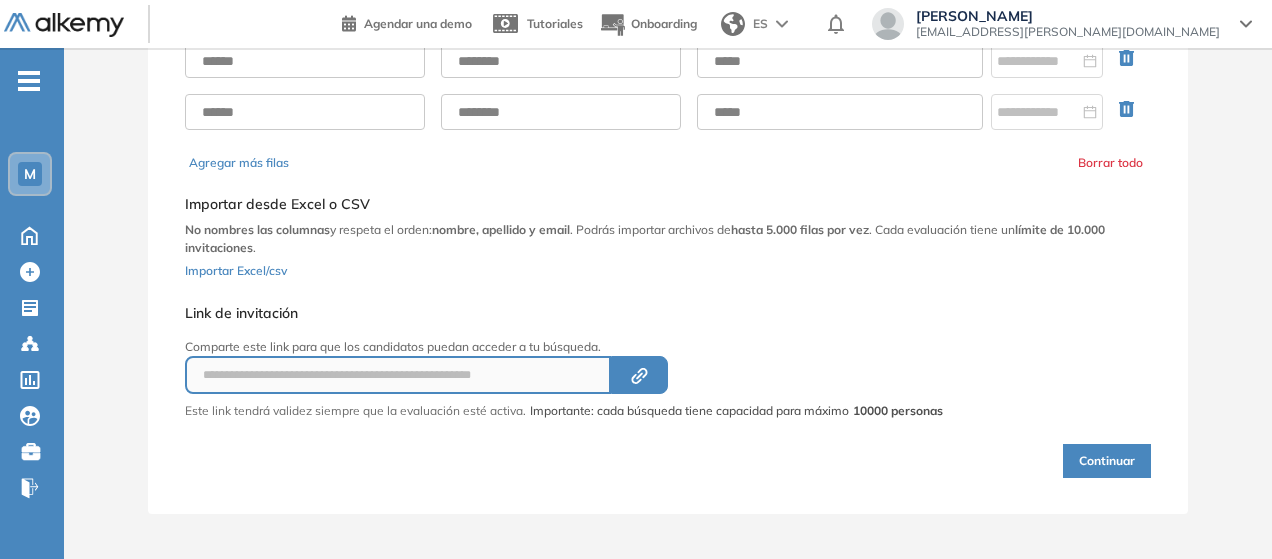 click on "Continuar" at bounding box center [1107, 461] 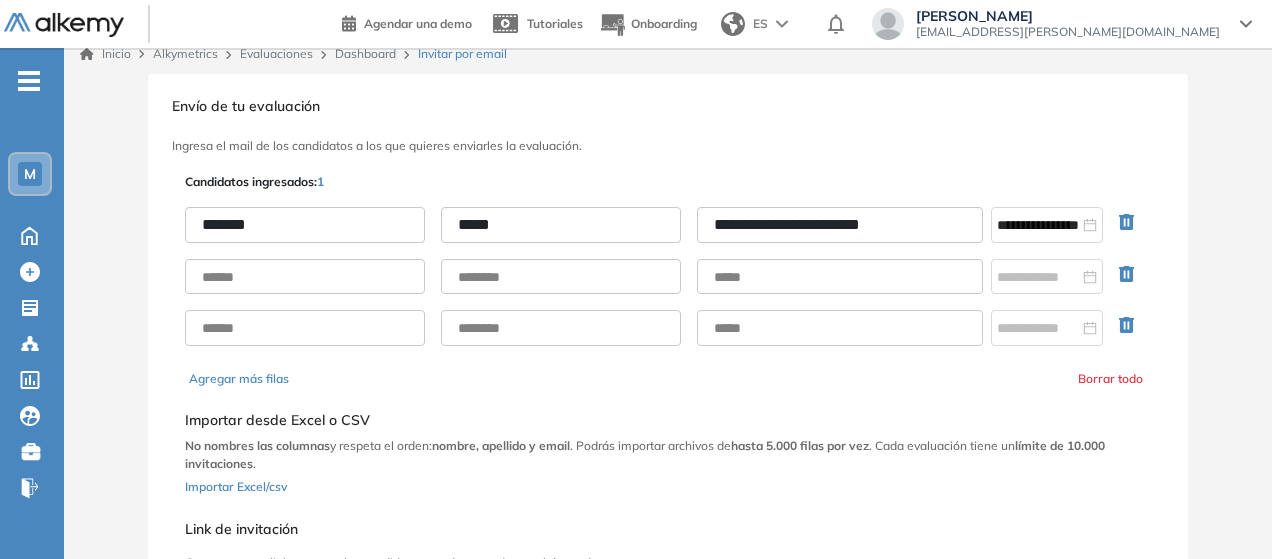 scroll, scrollTop: 10, scrollLeft: 0, axis: vertical 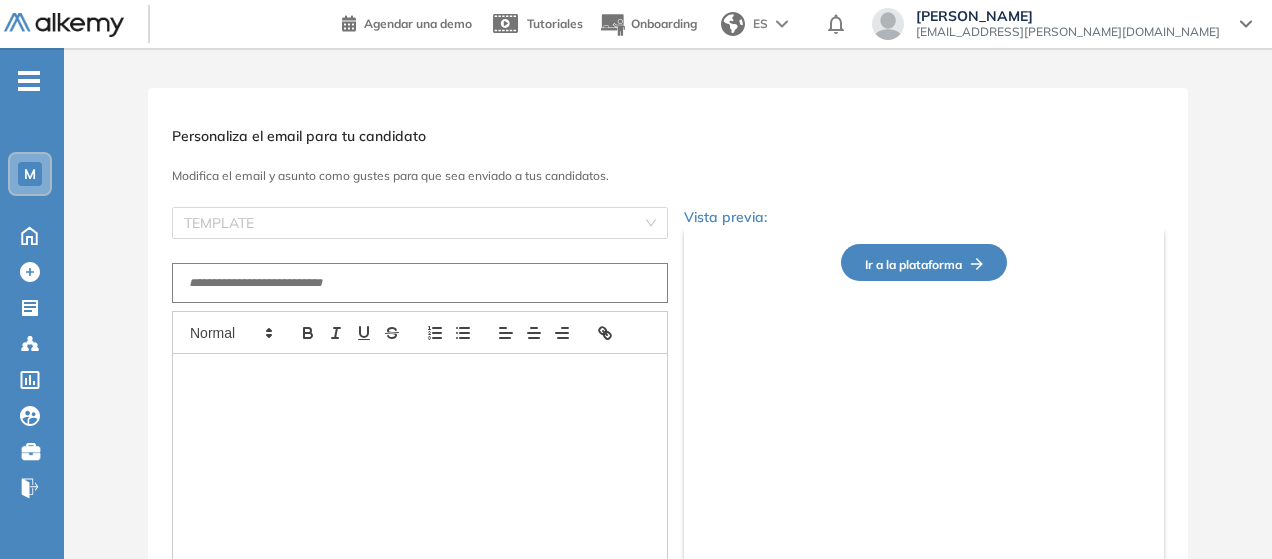 type on "**********" 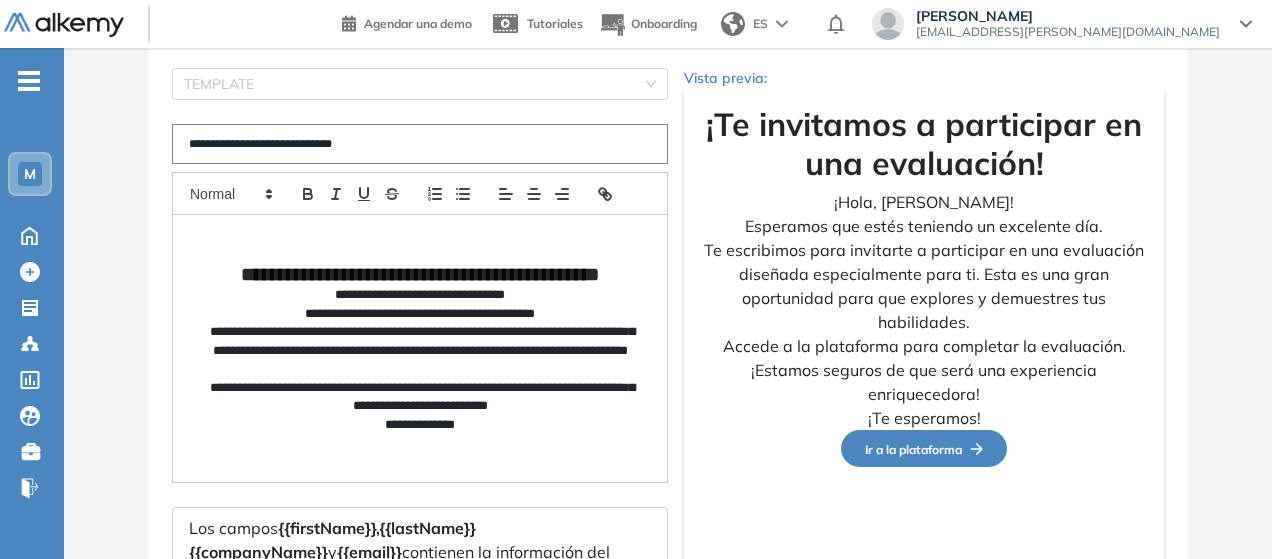 scroll, scrollTop: 148, scrollLeft: 0, axis: vertical 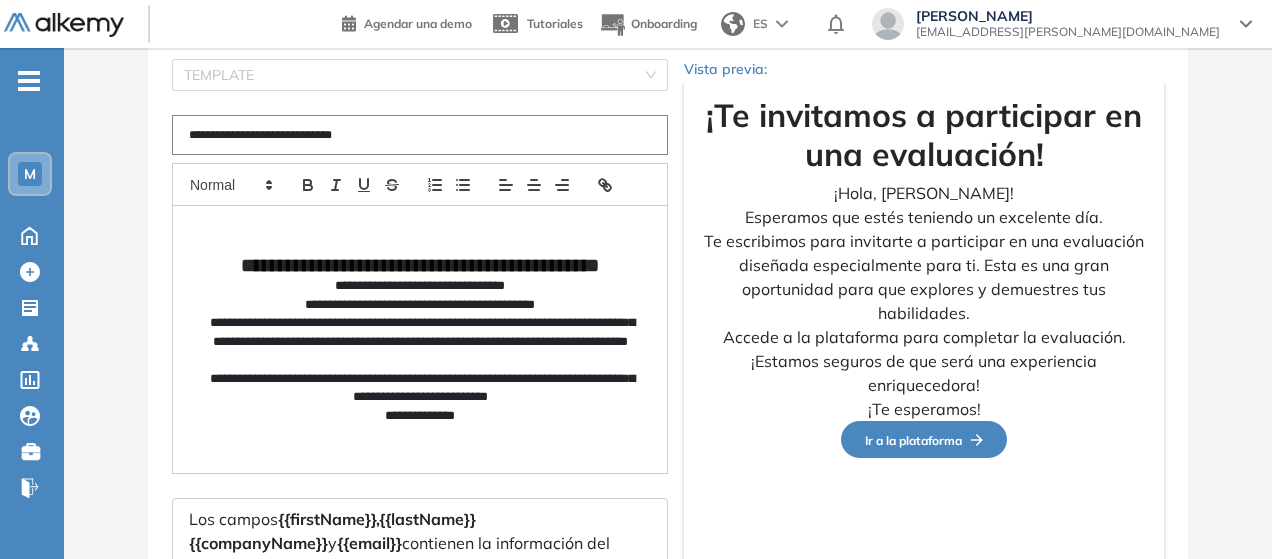 click on "**********" at bounding box center (420, 286) 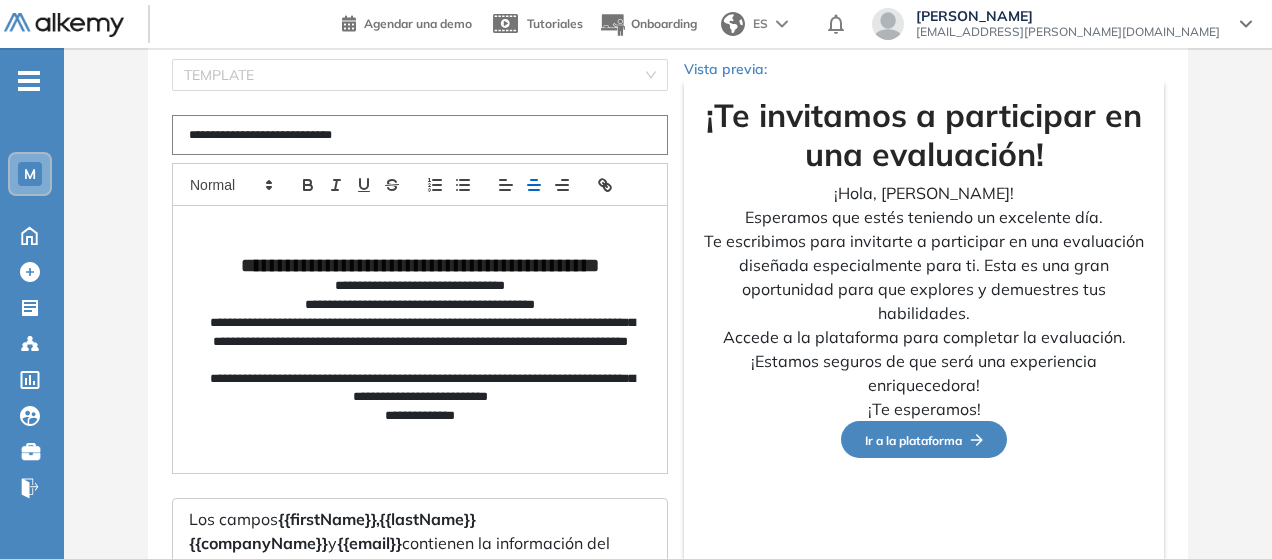 type 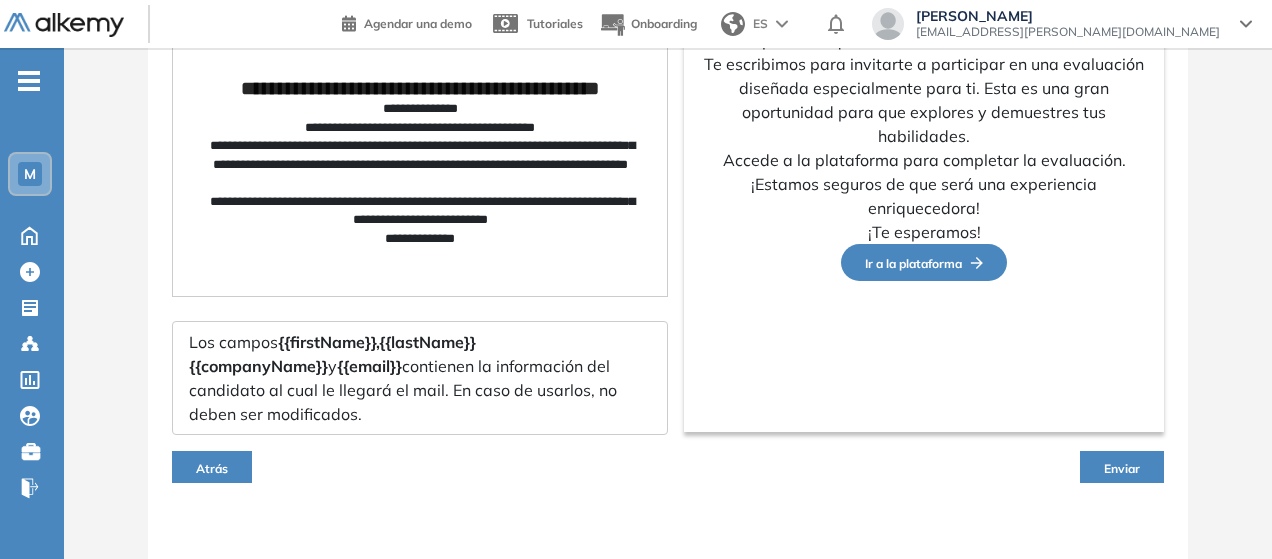 scroll, scrollTop: 342, scrollLeft: 0, axis: vertical 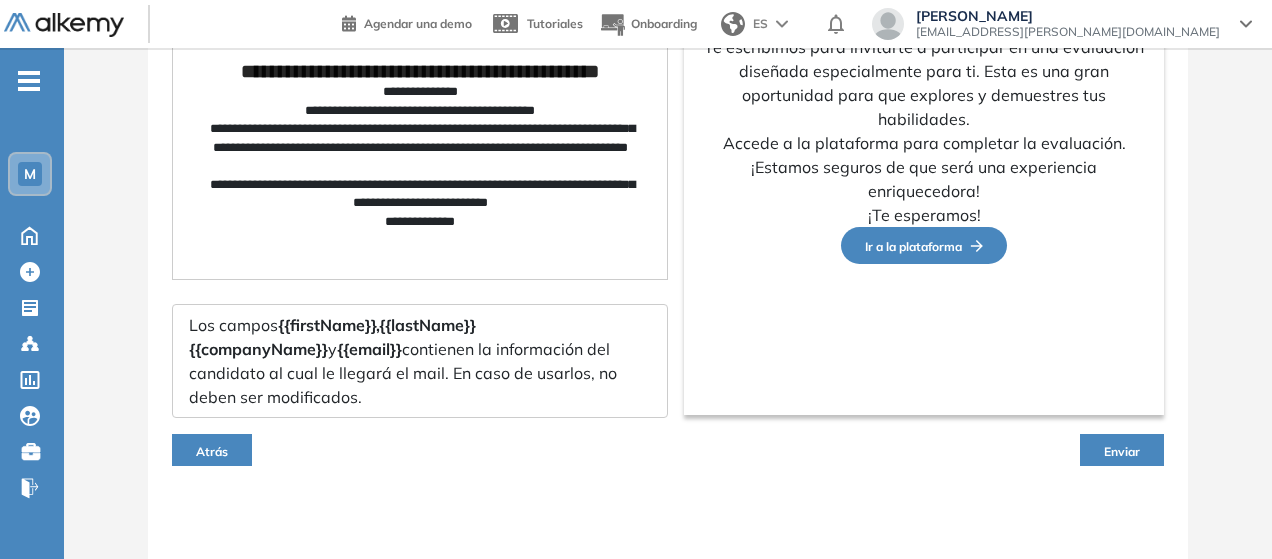 click on "Enviar" at bounding box center [1122, 451] 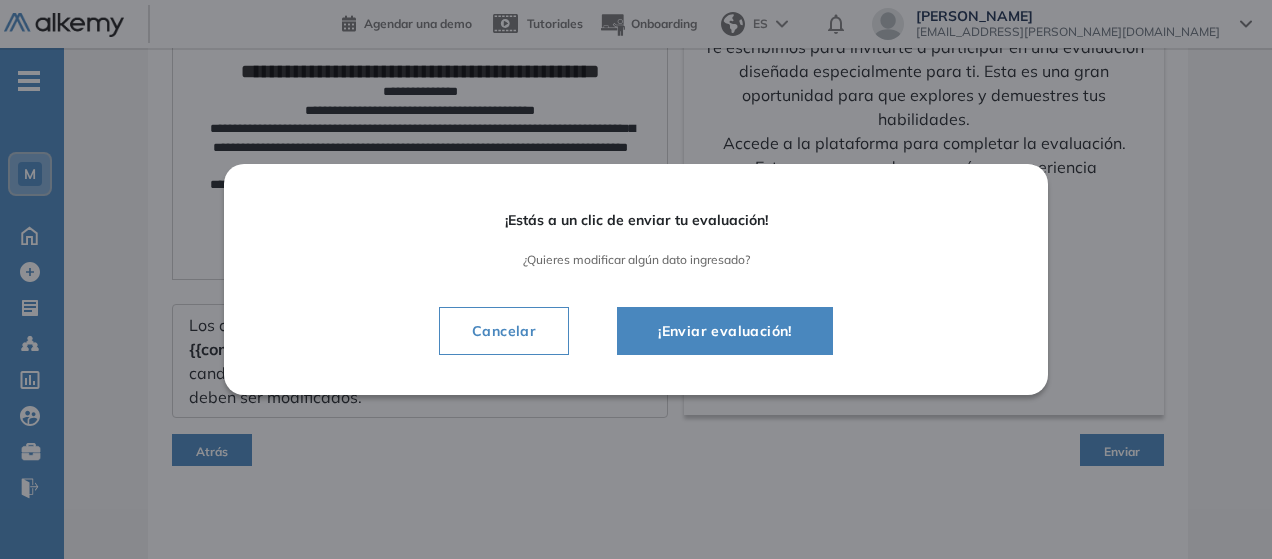 click on "Cancelar" at bounding box center [504, 331] 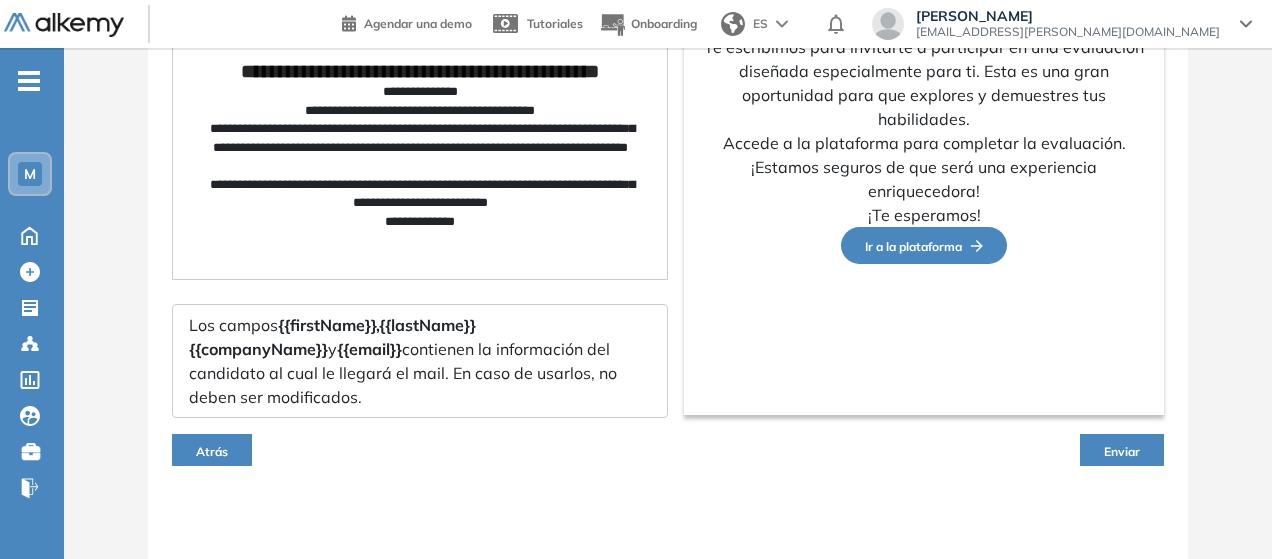 click on "Atrás Enviar" at bounding box center (668, 450) 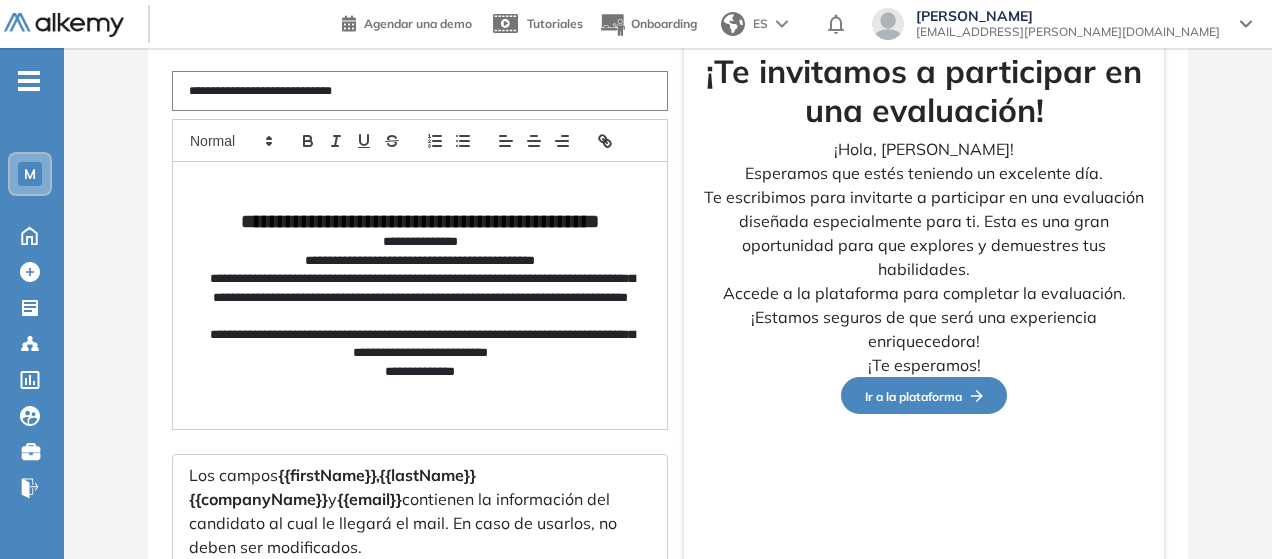 scroll, scrollTop: 342, scrollLeft: 0, axis: vertical 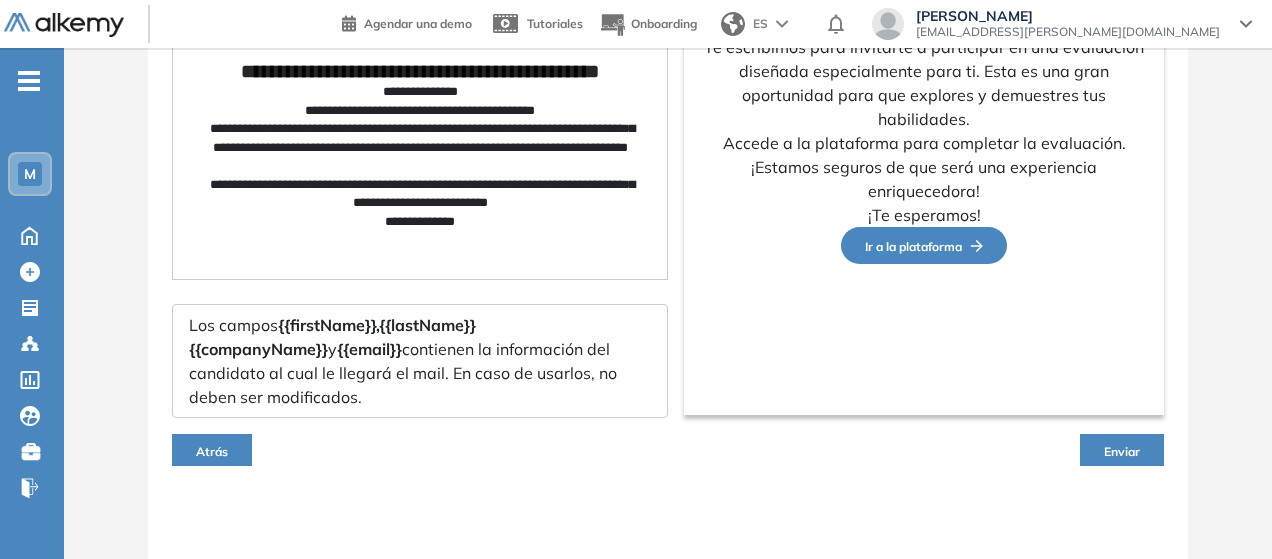 click on "Atrás Enviar" at bounding box center (668, 450) 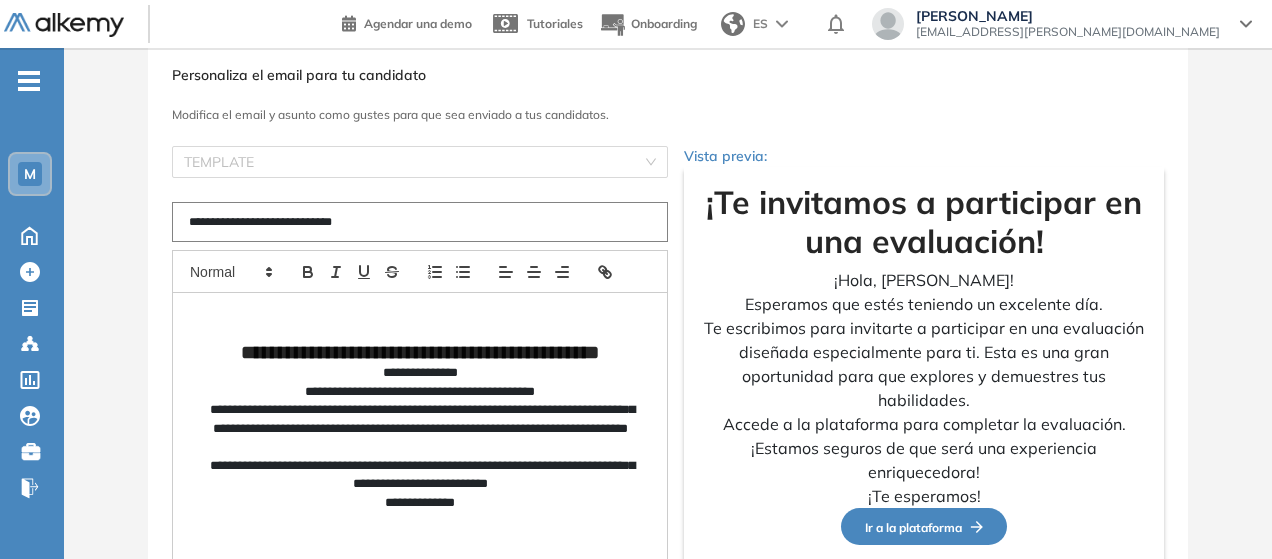 scroll, scrollTop: 62, scrollLeft: 0, axis: vertical 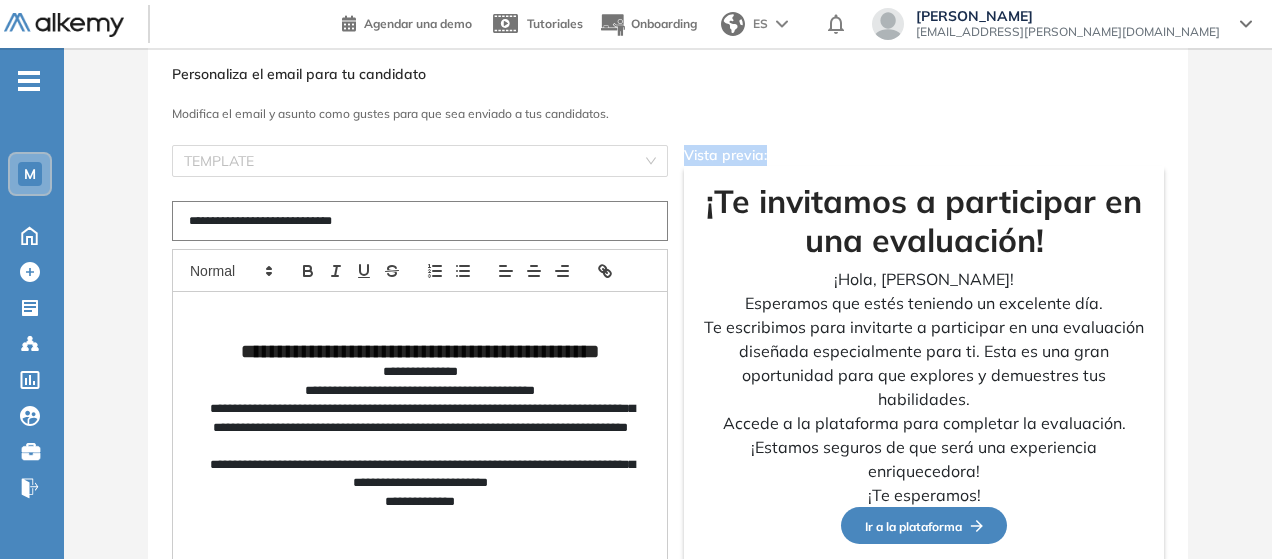 drag, startPoint x: 680, startPoint y: 157, endPoint x: 782, endPoint y: 155, distance: 102.01961 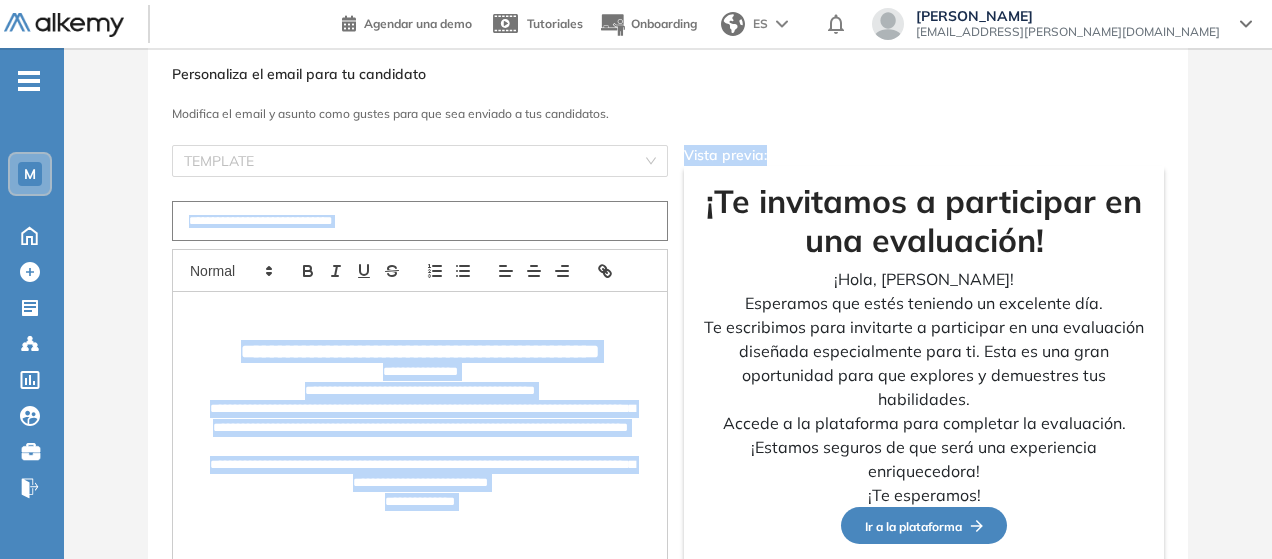 drag, startPoint x: 782, startPoint y: 155, endPoint x: 672, endPoint y: 144, distance: 110.54863 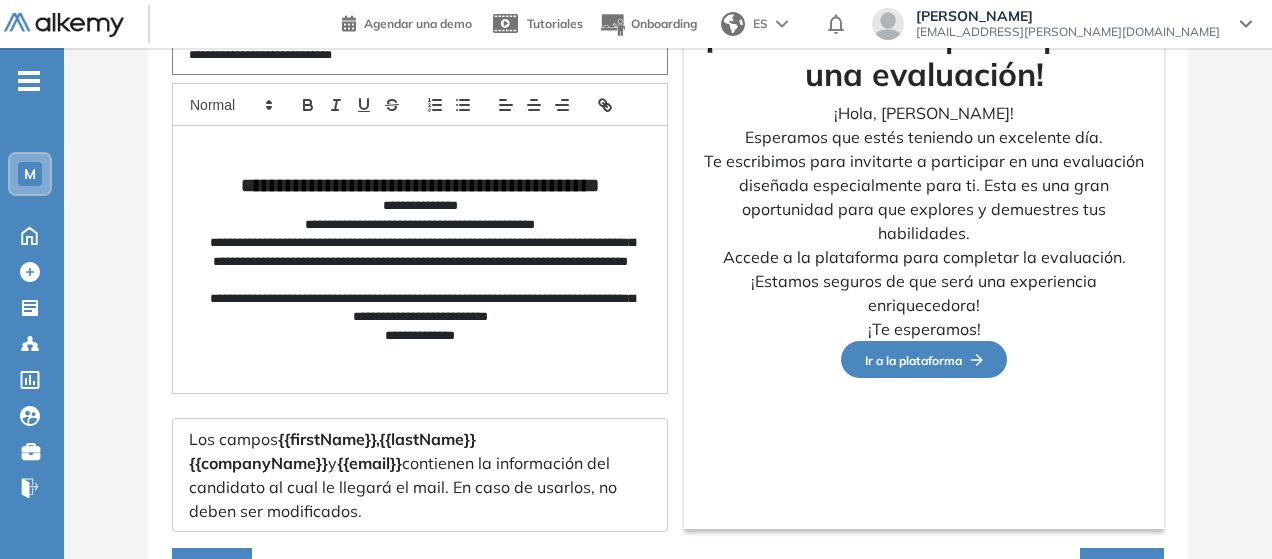 scroll, scrollTop: 342, scrollLeft: 0, axis: vertical 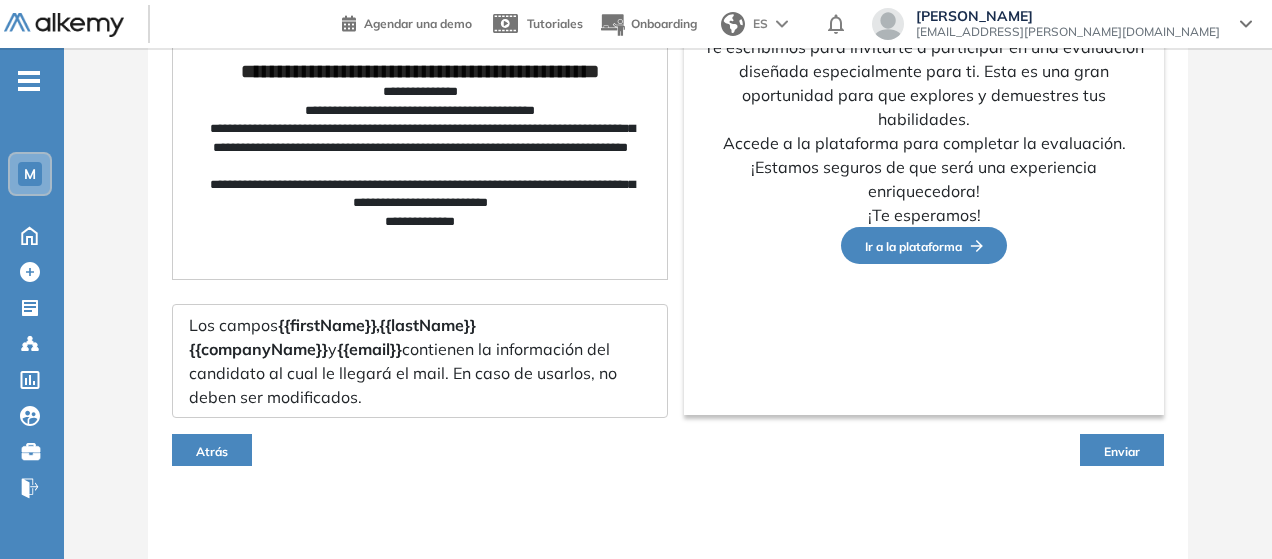 click on "Enviar" at bounding box center [1122, 451] 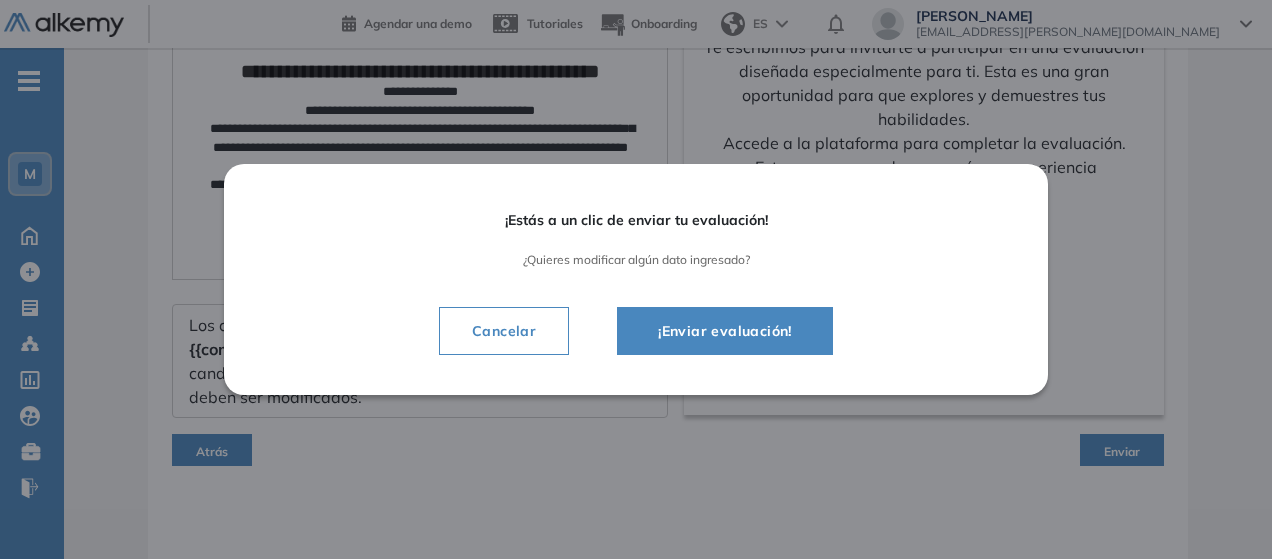 click on "¡Enviar evaluación!" at bounding box center (725, 331) 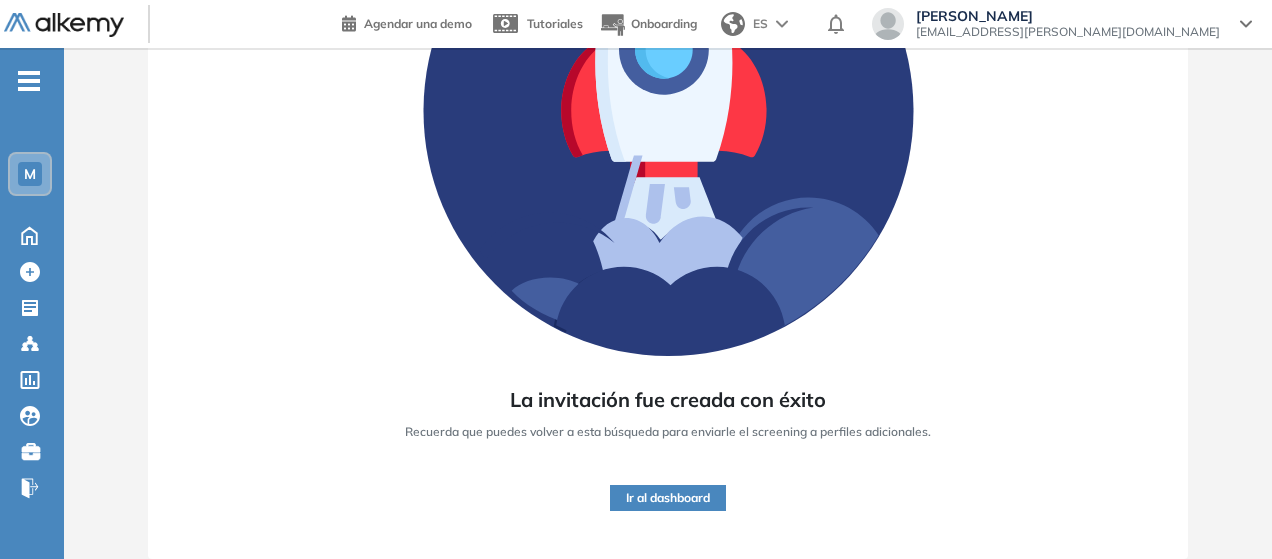 scroll, scrollTop: 0, scrollLeft: 0, axis: both 